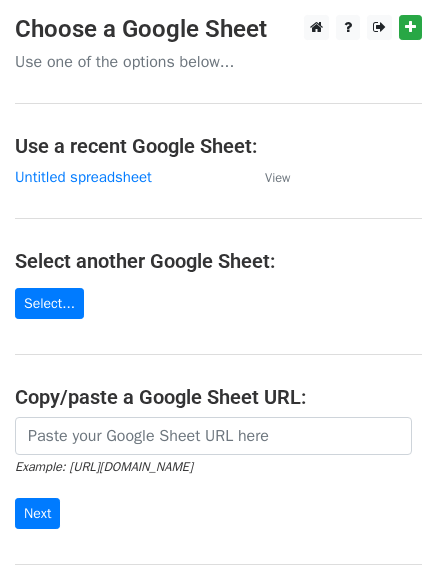 scroll, scrollTop: 0, scrollLeft: 0, axis: both 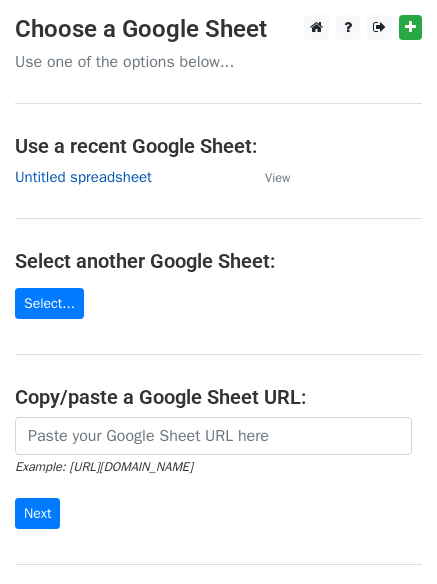click on "Untitled spreadsheet" at bounding box center [83, 177] 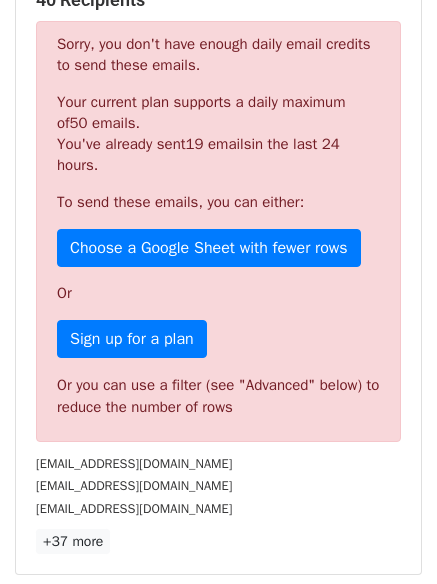 scroll, scrollTop: 600, scrollLeft: 0, axis: vertical 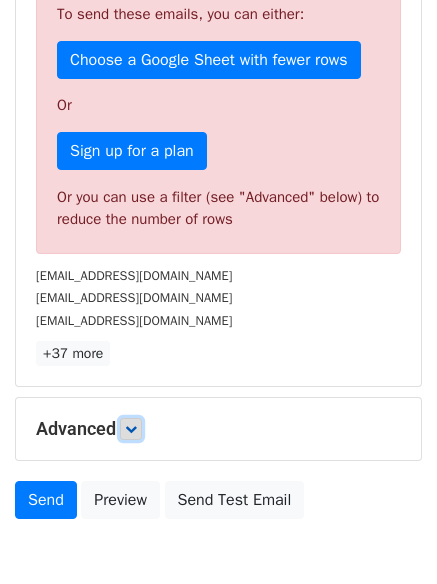 click at bounding box center (131, 429) 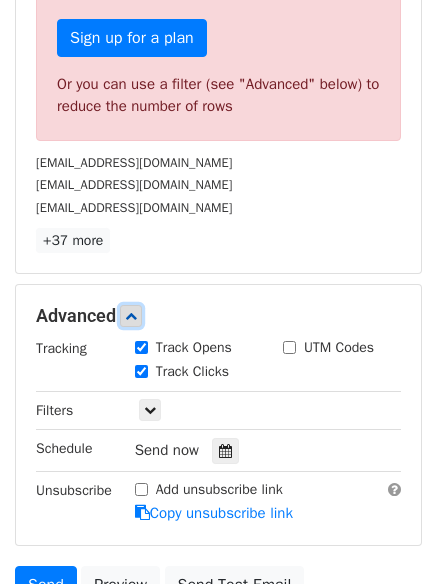 scroll, scrollTop: 900, scrollLeft: 0, axis: vertical 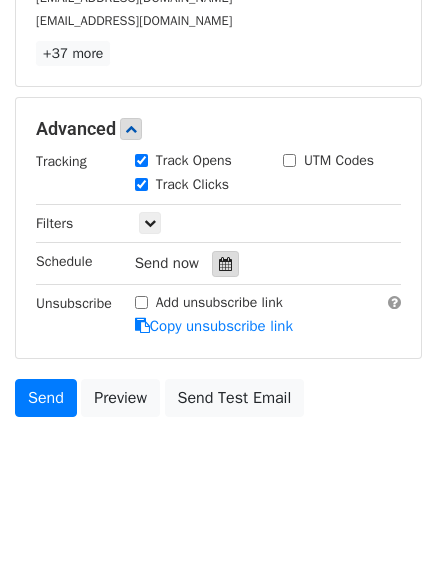 click at bounding box center (225, 264) 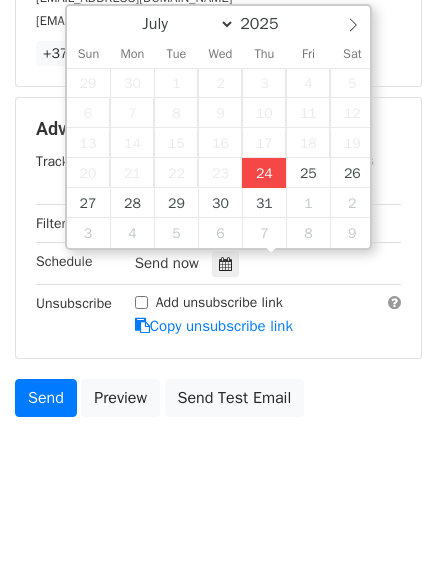 type on "2025-07-24 17:03" 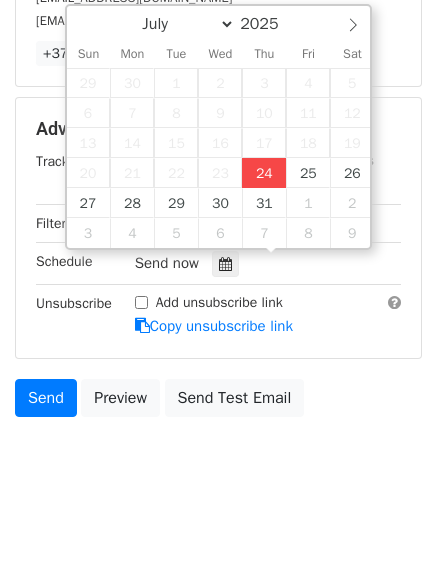 type on "05" 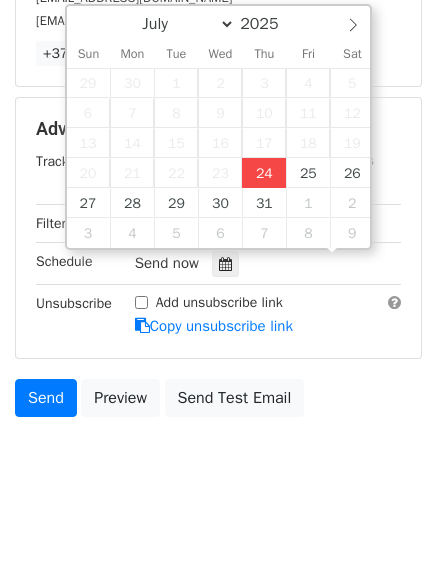 scroll, scrollTop: 1, scrollLeft: 0, axis: vertical 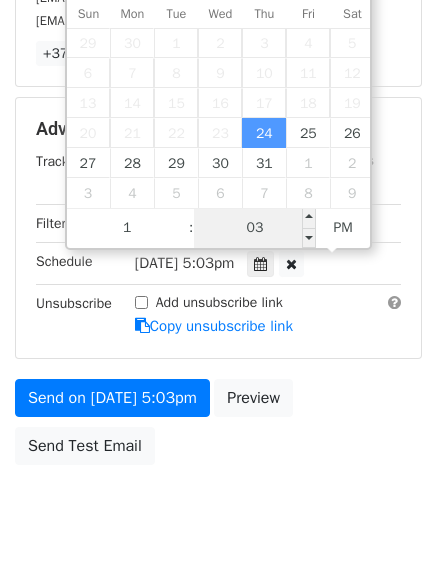 type on "05" 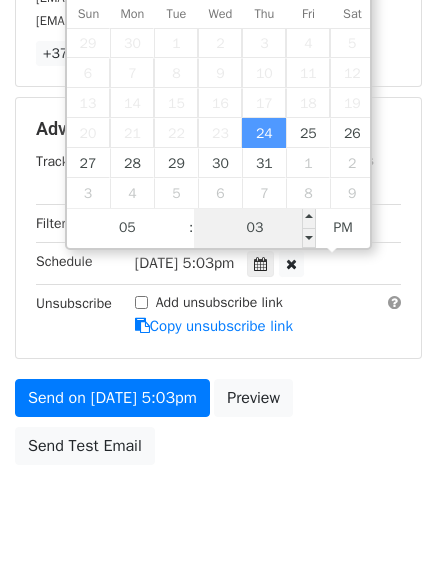 click on "03" at bounding box center [255, 228] 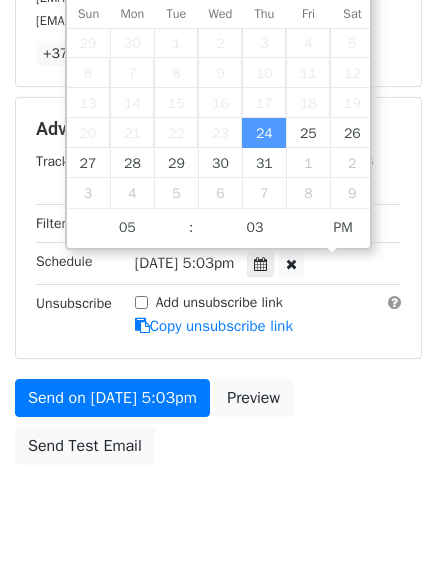click on "New Campaign
Daily emails left: 31
Google Sheet:
Untitled spreadsheet
1. Write your email in Gmail
2. Click
Send
Variables
Copy/paste...
{{Column A}}
{{Column B}}
{{Column C}}
{{Column D}}
{{Column E}}
{{Column F}}
Email column
Column A
Column B
Column C
Column D
Column E
Column F
Templates
Load...
No templates saved
Save
40 Recipients
Sorry, you don't have enough daily email credits to send these emails.
Your current plan supports a daily maximum of  50 emails .
You've already sent  19 emails  in the last 24 hours.
To send these emails, you can either:
Choose a Google Sheet with fewer rows
Or
Sign up for a plan
Or you can use a filter (see "Advanced" below) to reduce the number of rows
s.d.skuttle@gmail.com
lilrockc53.rc@gmail.com" at bounding box center (218, -165) 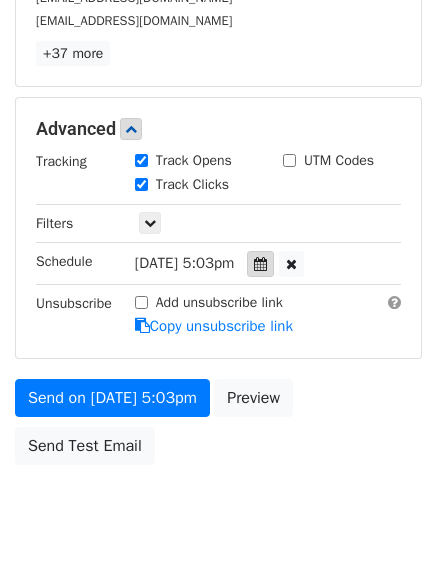 click at bounding box center [260, 264] 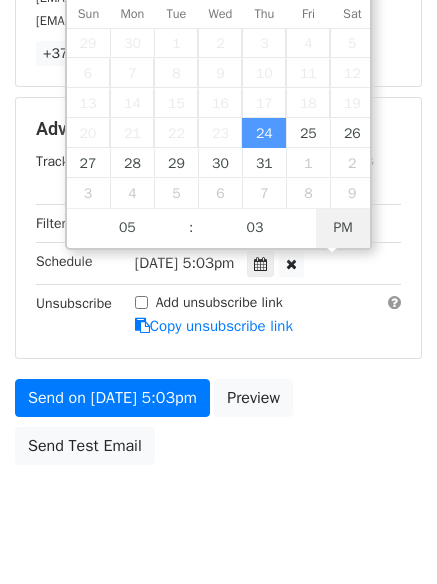 click on "PM" at bounding box center (343, 228) 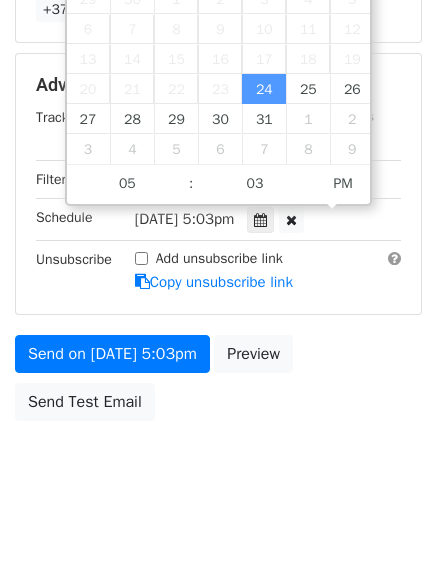 scroll, scrollTop: 949, scrollLeft: 0, axis: vertical 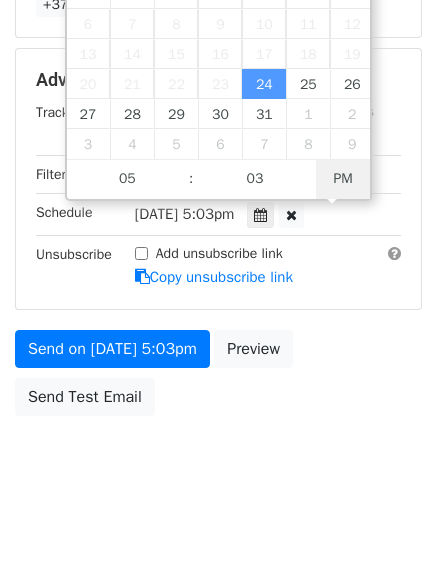 click on "PM" at bounding box center [343, 179] 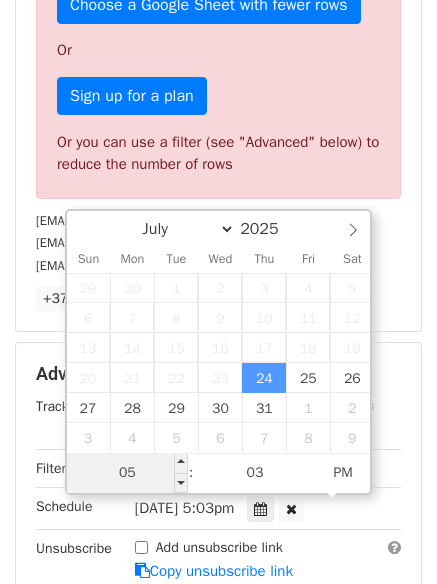 scroll, scrollTop: 649, scrollLeft: 0, axis: vertical 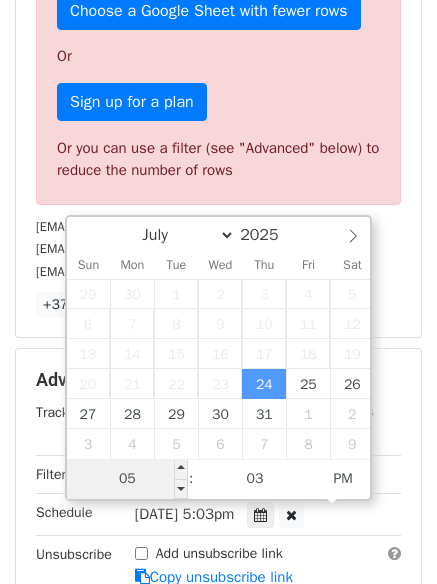 click on "05" at bounding box center (128, 479) 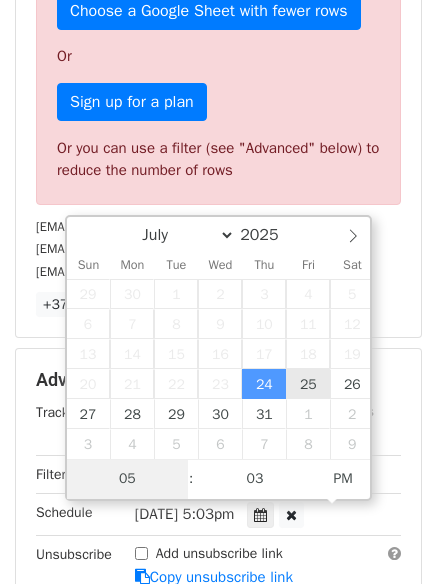 type on "2025-07-25 17:03" 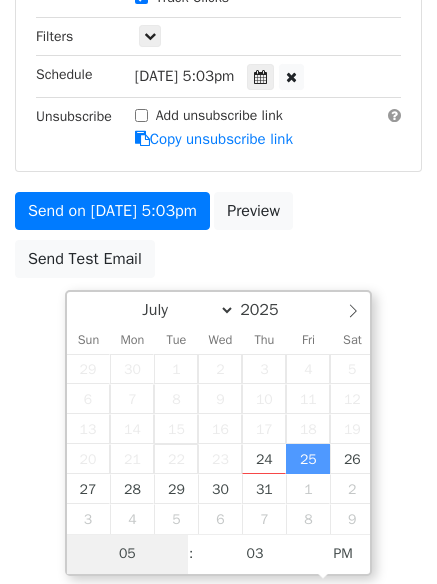 scroll, scrollTop: 574, scrollLeft: 0, axis: vertical 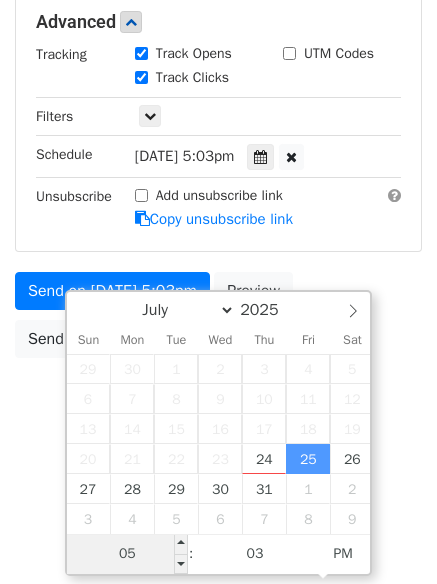 click on "05" at bounding box center [128, 554] 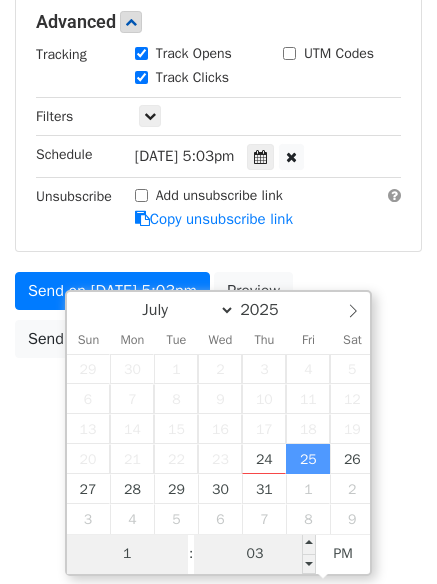 type on "1" 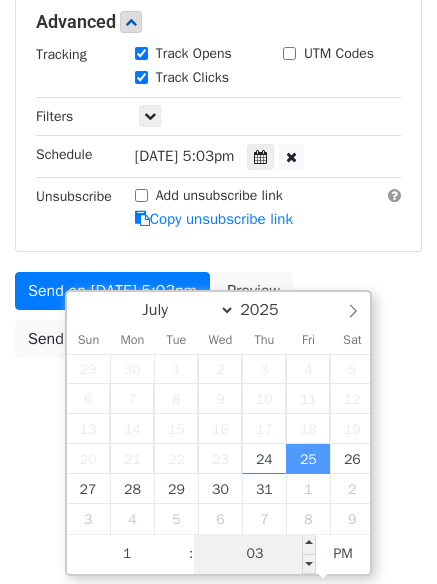 type on "2025-07-25 13:03" 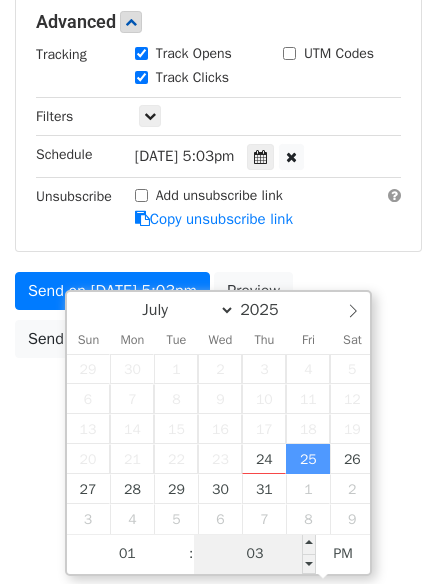 click on "03" at bounding box center (255, 554) 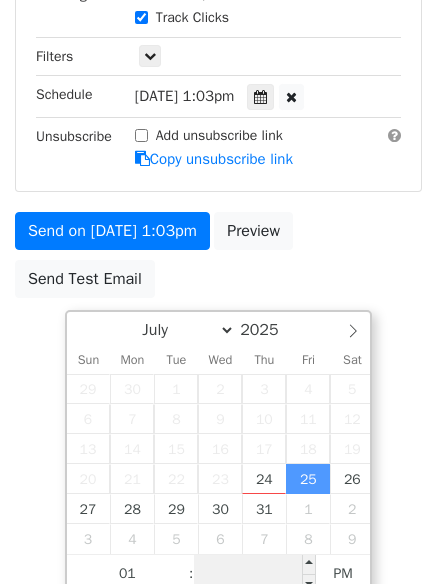 scroll, scrollTop: 949, scrollLeft: 0, axis: vertical 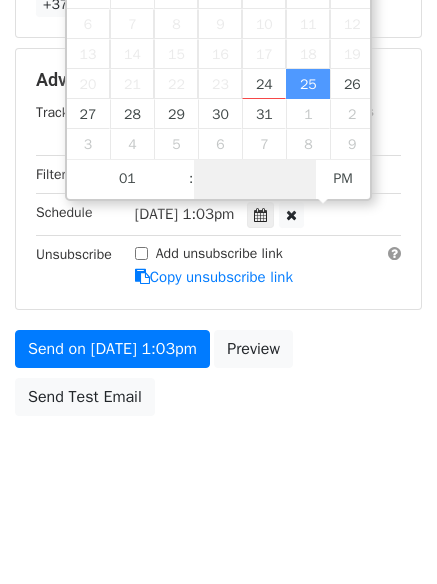 type on "0" 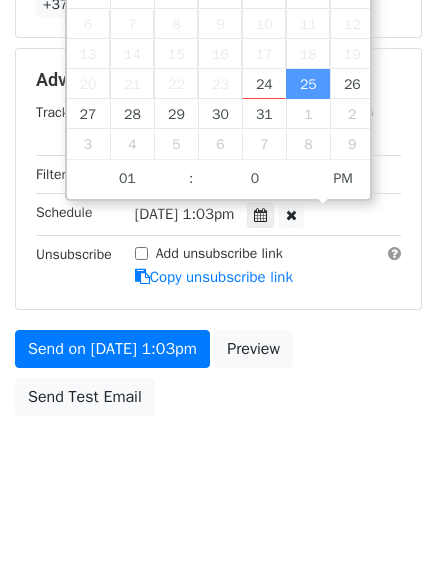 type on "2025-07-25 13:00" 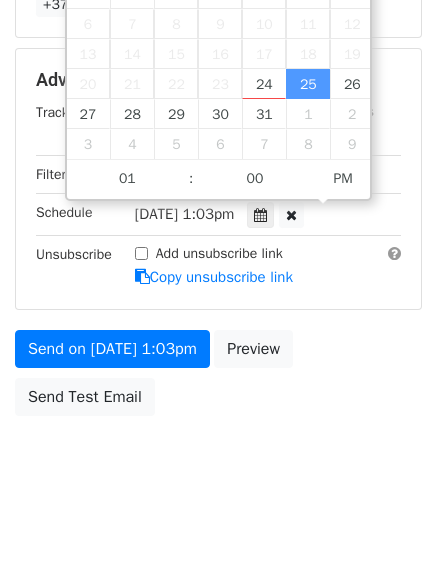 click on "New Campaign
Daily emails left: 31
Google Sheet:
Untitled spreadsheet
1. Write your email in Gmail
2. Click
Send
Variables
Copy/paste...
{{Column A}}
{{Column B}}
{{Column C}}
{{Column D}}
{{Column E}}
{{Column F}}
Email column
Column A
Column B
Column C
Column D
Column E
Column F
Templates
Load...
No templates saved
Save
40 Recipients
Sorry, you don't have enough daily email credits to send these emails.
Your current plan supports a daily maximum of  50 emails .
You've already sent  19 emails  in the last 24 hours.
To send these emails, you can either:
Choose a Google Sheet with fewer rows
Or
Sign up for a plan
Or you can use a filter (see "Advanced" below) to reduce the number of rows
s.d.skuttle@gmail.com
lilrockc53.rc@gmail.com" at bounding box center [218, -182] 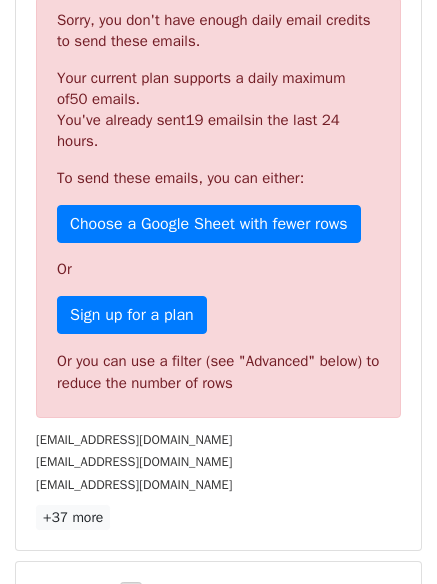 scroll, scrollTop: 949, scrollLeft: 0, axis: vertical 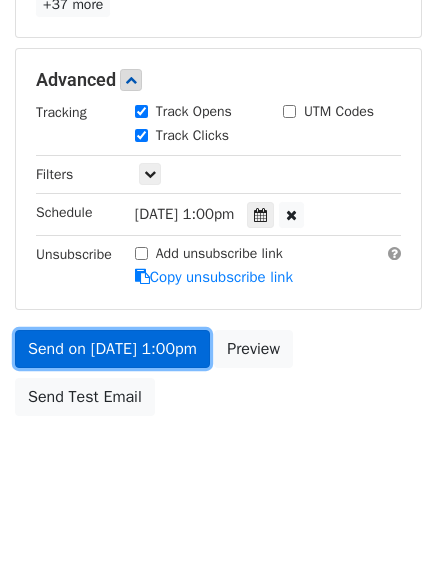 click on "Send on Jul 25 at 1:00pm" at bounding box center (112, 349) 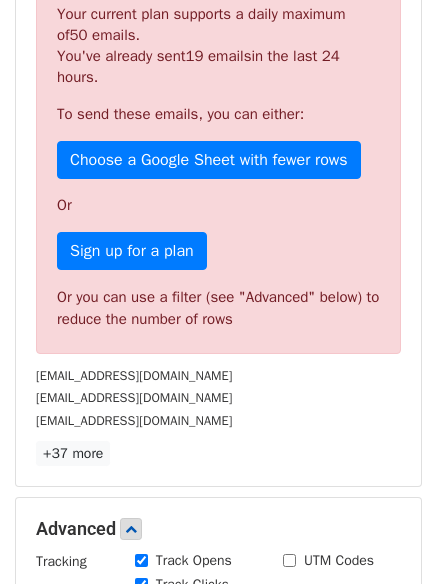 scroll, scrollTop: 600, scrollLeft: 0, axis: vertical 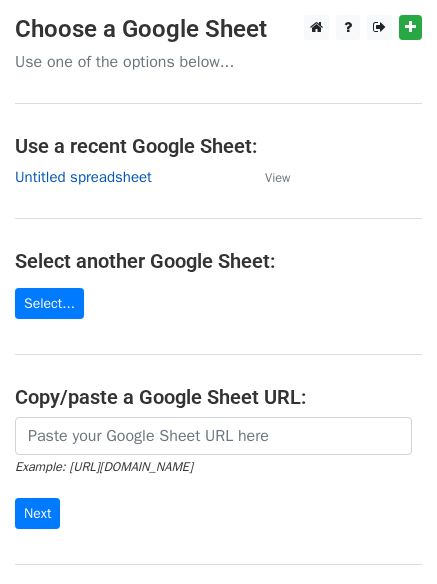 click on "Untitled spreadsheet" at bounding box center (83, 177) 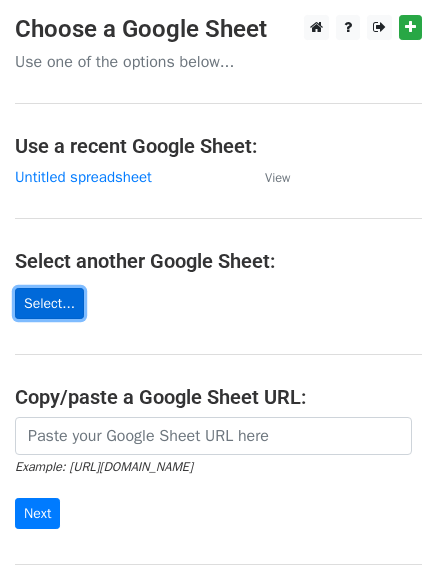 click on "Select..." at bounding box center [49, 303] 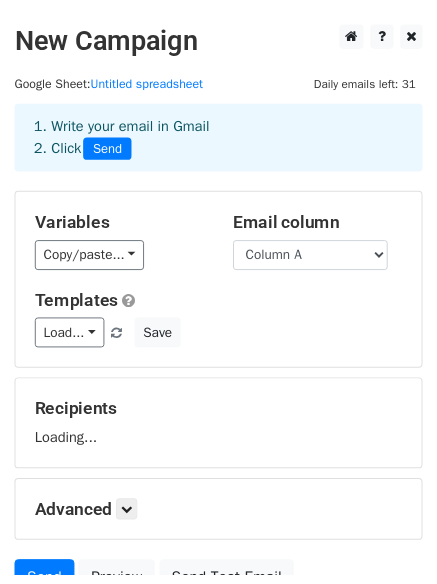 scroll, scrollTop: 0, scrollLeft: 0, axis: both 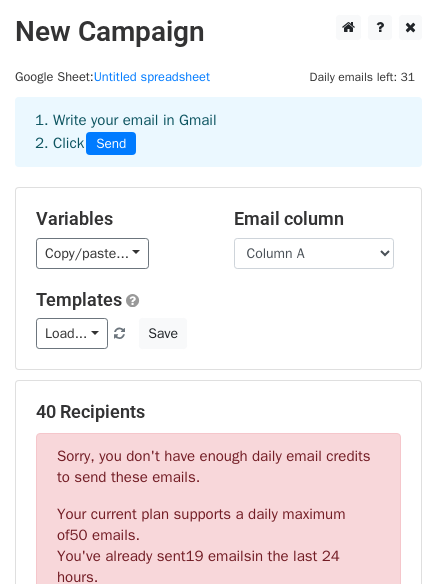 click on "Load...
No templates saved
Save" at bounding box center (218, 333) 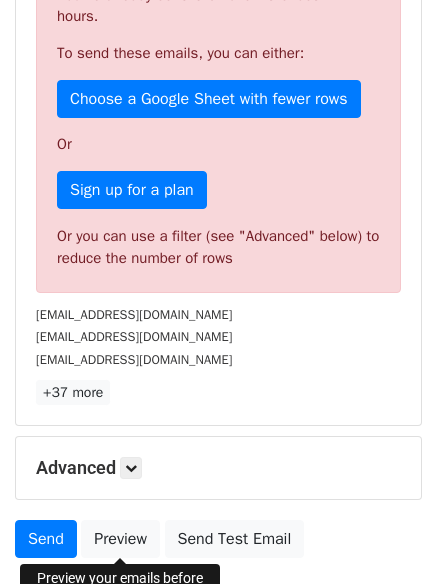 scroll, scrollTop: 700, scrollLeft: 0, axis: vertical 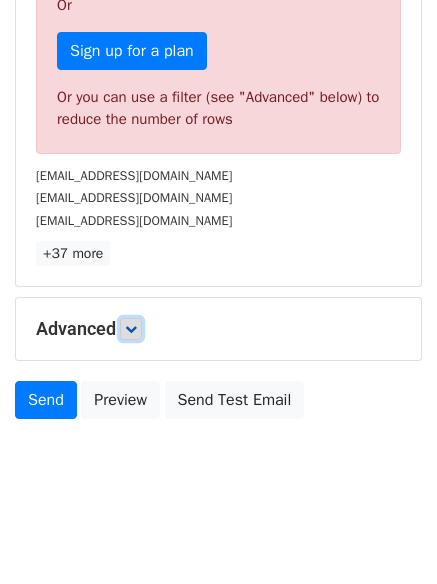 click at bounding box center (131, 329) 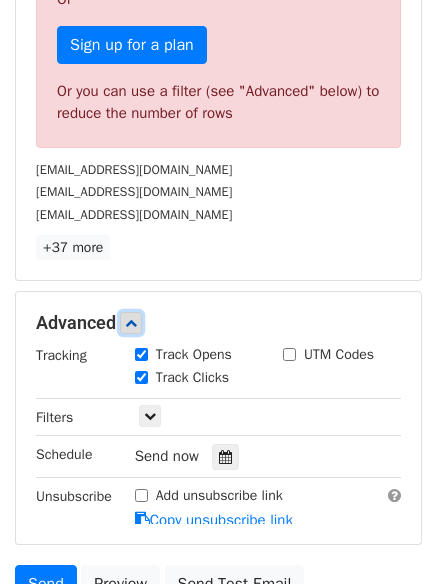 scroll, scrollTop: 800, scrollLeft: 0, axis: vertical 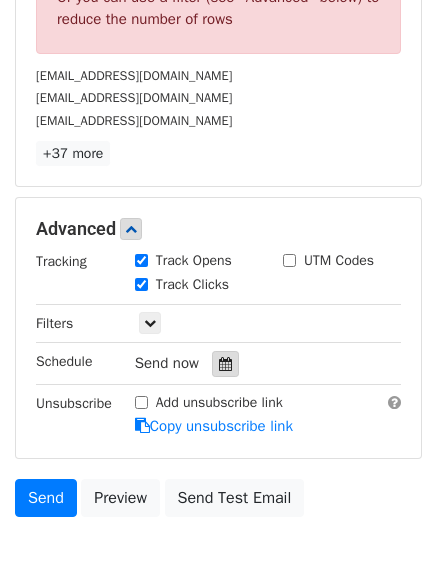 click at bounding box center (225, 364) 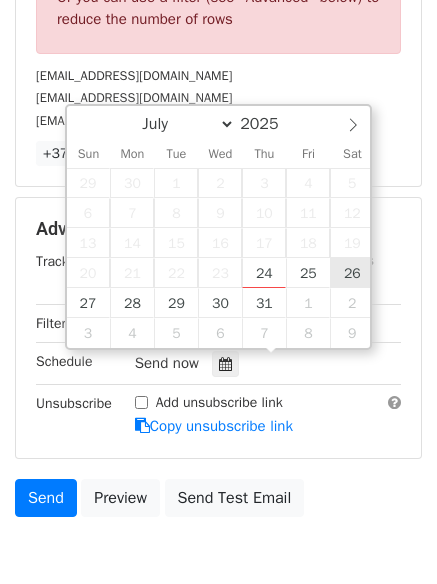 type on "2025-07-26 12:00" 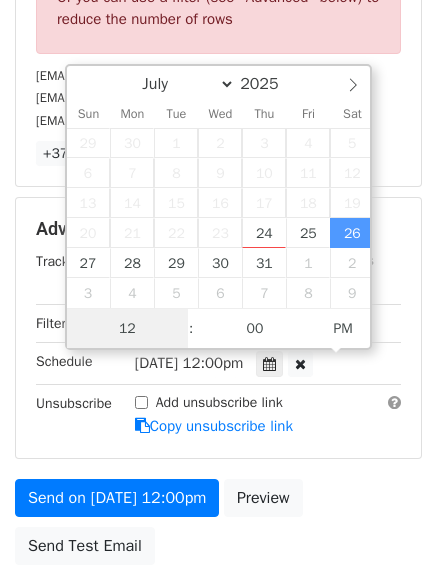 scroll, scrollTop: 1, scrollLeft: 0, axis: vertical 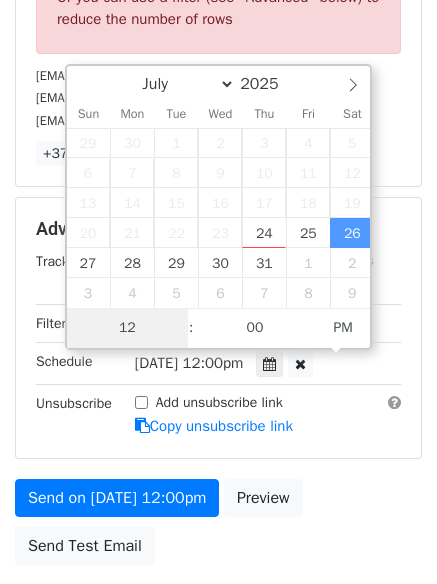 type on "1" 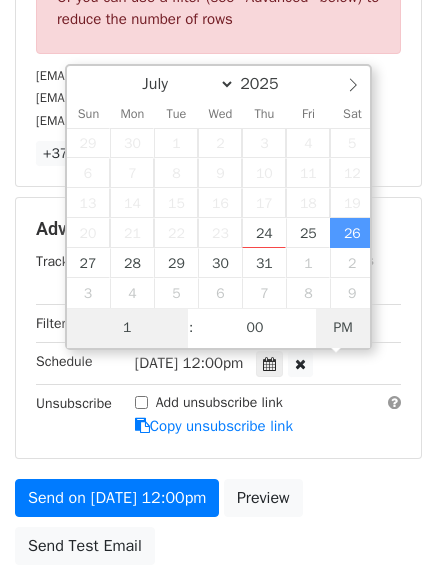 type on "2025-07-26 01:00" 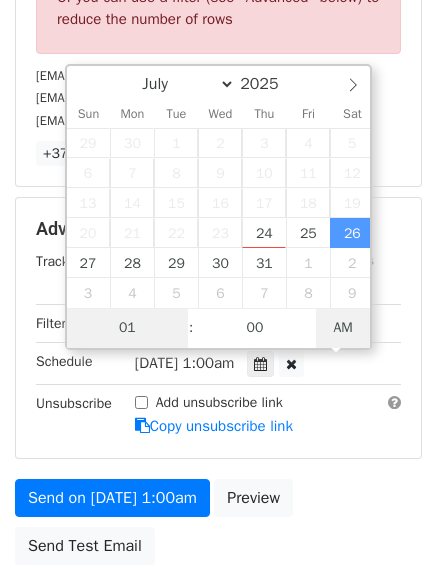 click on "AM" at bounding box center [343, 328] 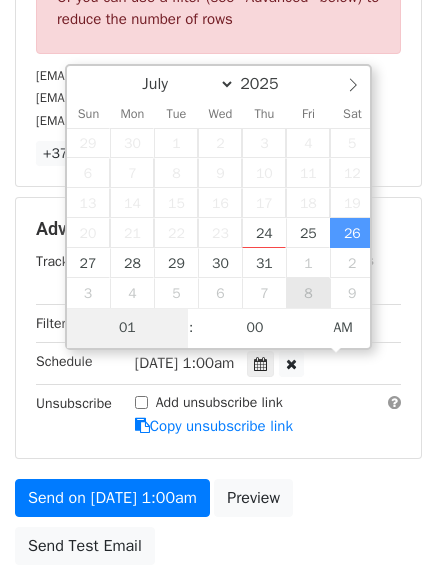 scroll, scrollTop: 574, scrollLeft: 0, axis: vertical 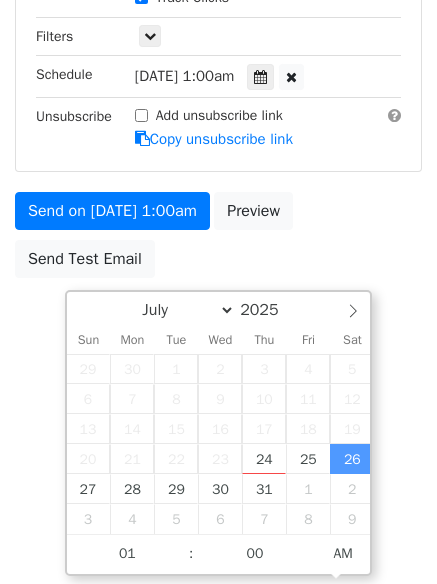 click on "New Campaign
Daily emails left: 31
Google Sheet:
Untitled spreadsheet
1. Write your email in Gmail
2. Click
Send
Variables
Copy/paste...
{{Column A}}
{{Column B}}
{{Column C}}
{{Column D}}
{{Column E}}
{{Column F}}
Email column
Column A
Column B
Column C
Column D
Column E
Column F
Templates
Load...
No templates saved
Save
Recipients Loading...
Advanced
Tracking
Track Opens
UTM Codes
Track Clicks
Filters
Only include spreadsheet rows that match the following filters:
Schedule
Sat, Jul 26, 1:00am
2025-07-26 01:00
Unsubscribe
Add unsubscribe link
Copy unsubscribe link
Send on Jul 26 at 1:00am" at bounding box center [218, -63] 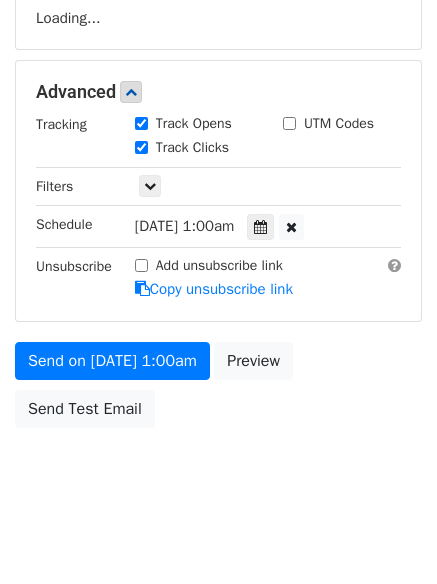 scroll, scrollTop: 436, scrollLeft: 0, axis: vertical 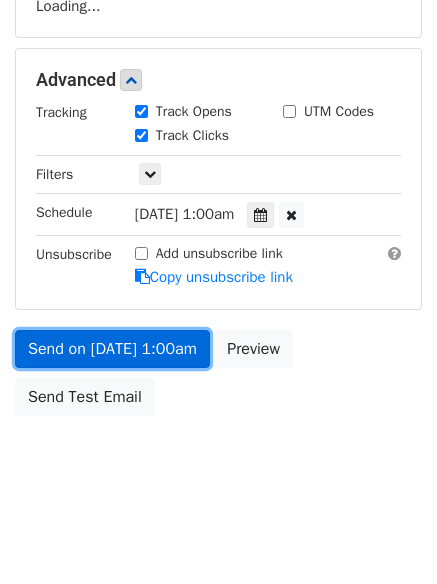 click on "Send on Jul 26 at 1:00am" at bounding box center [112, 349] 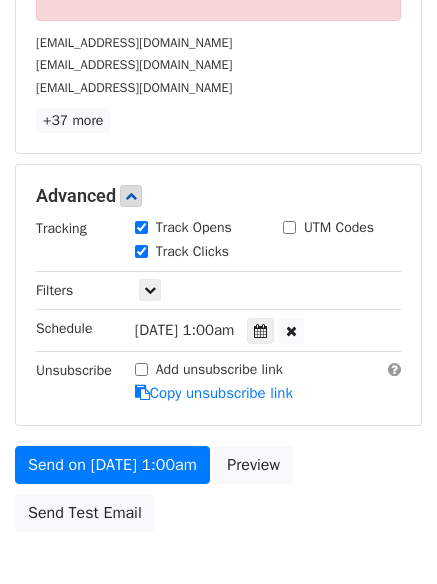 scroll, scrollTop: 949, scrollLeft: 0, axis: vertical 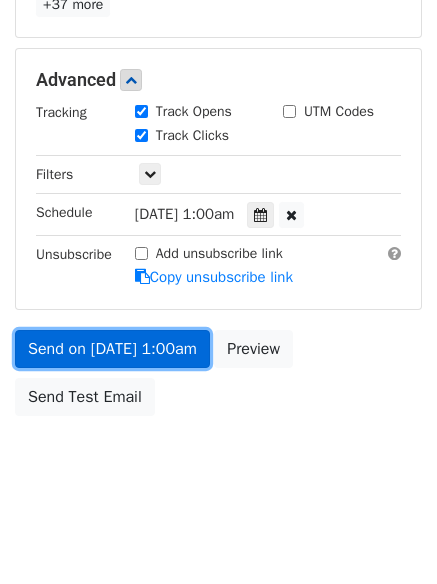 click on "Send on Jul 26 at 1:00am" at bounding box center (112, 349) 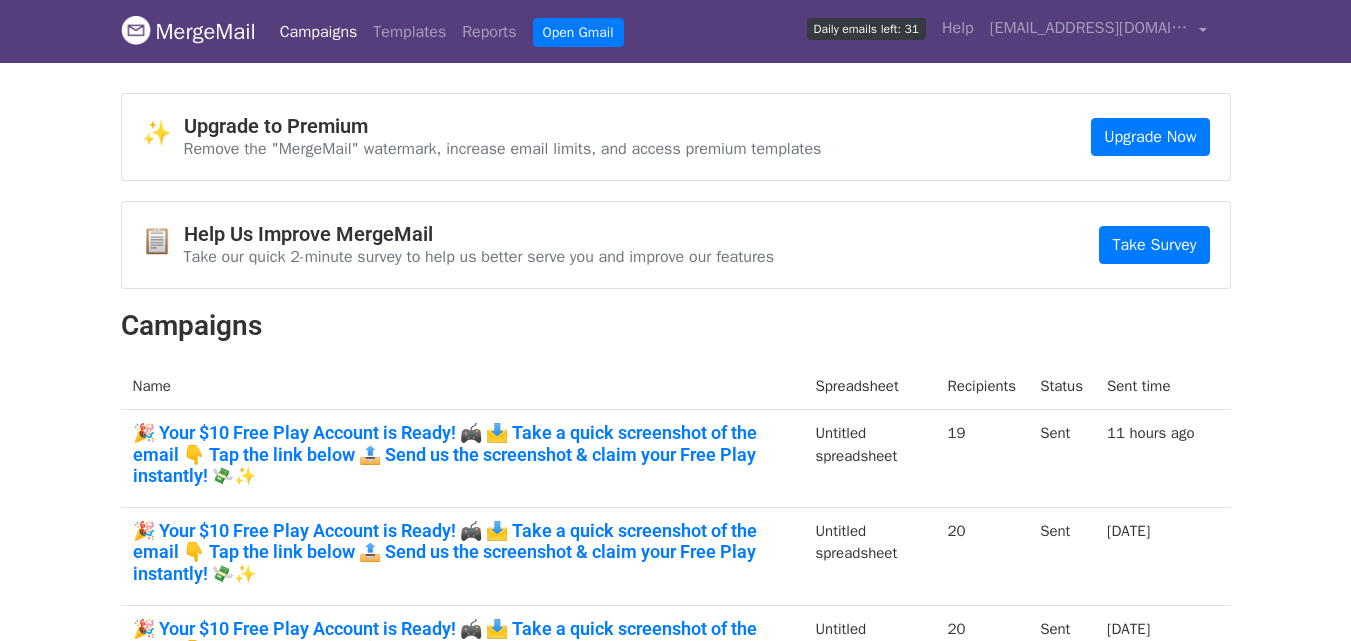 scroll, scrollTop: 0, scrollLeft: 0, axis: both 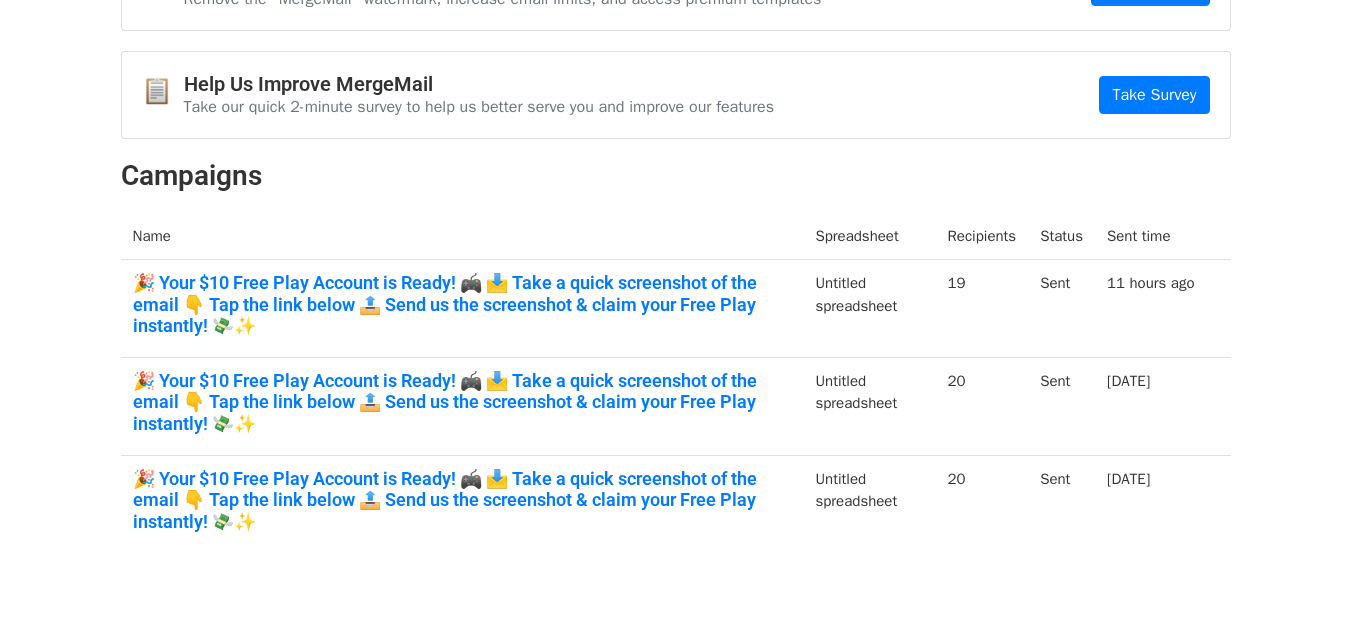 drag, startPoint x: 1365, startPoint y: 222, endPoint x: 1331, endPoint y: 335, distance: 118.004234 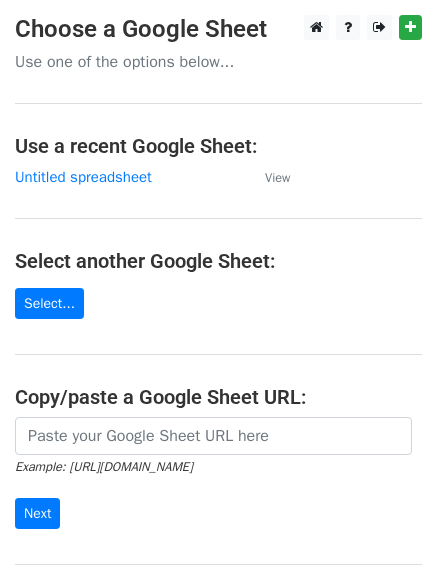 scroll, scrollTop: 0, scrollLeft: 0, axis: both 